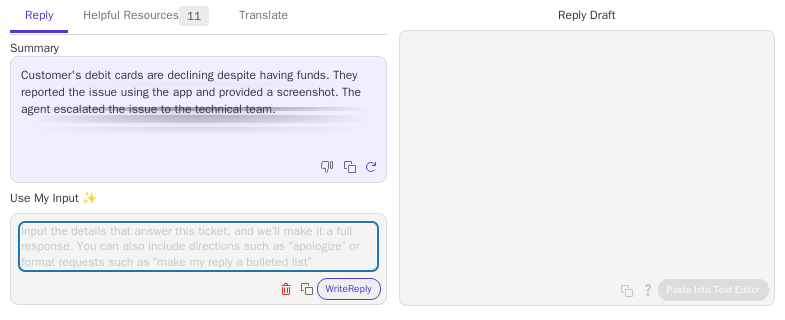 click at bounding box center (198, 246) 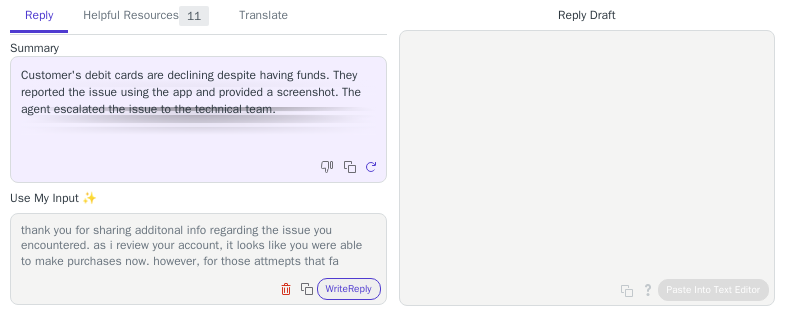 scroll, scrollTop: 16, scrollLeft: 0, axis: vertical 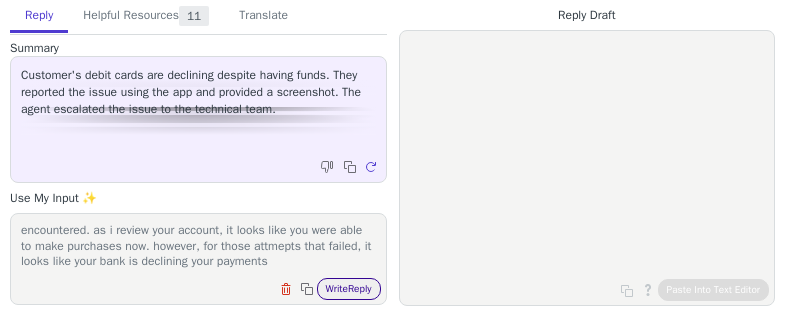 drag, startPoint x: 56, startPoint y: 260, endPoint x: 333, endPoint y: 281, distance: 277.7949 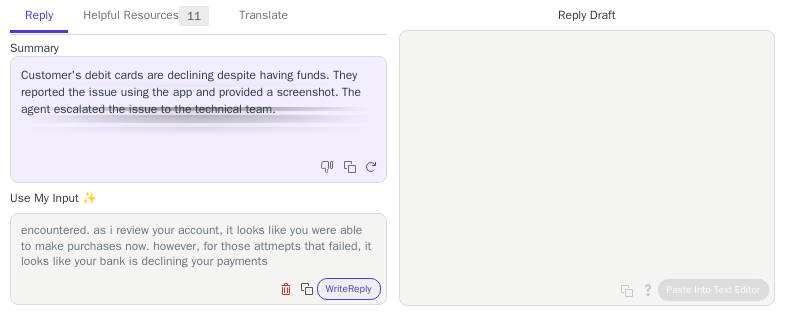 paste on "the transaction using your Visa card ending in 0703 was declined by your bank. The decline code returned was “Do Not Honor,” which means the card issuer chose not to authorize the payment but didn’t provide a specific reason.
In situations like this, we recommend the following:
Please contact your bank or card issuer (Collins Community Credit Union) directly to ask for more details and confirm if there are any issues with your card or recent activity.
You may also consider trying a different card or payment method if one is available." 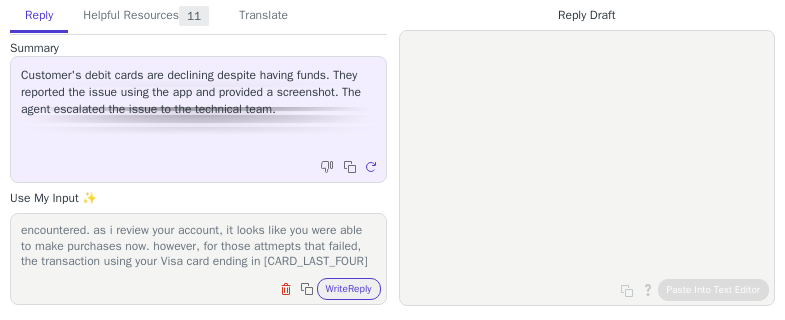 scroll, scrollTop: 201, scrollLeft: 0, axis: vertical 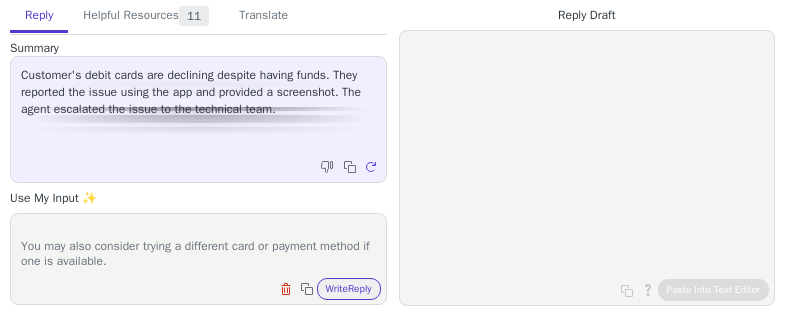 type on "thank you for sharing additonal info regarding the issue you encountered. as i review your account, it looks like you were able to make purchases now. however, for those attmepts that failed, the transaction using your Visa card ending in 0703 was declined by your bank. The decline code returned was “Do Not Honor,” which means the card issuer chose not to authorize the payment but didn’t provide a specific reason.
In situations like this, we recommend the following:
Please contact your bank or card issuer (Collins Community Credit Union) directly to ask for more details and confirm if there are any issues with your card or recent activity.
You may also consider trying a different card or payment method if one is available." 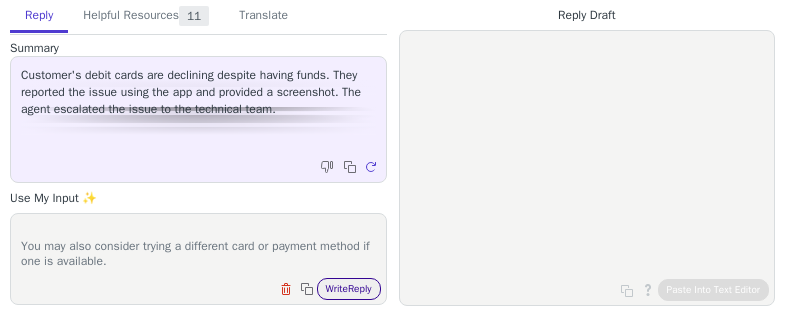 click on "Write  Reply" at bounding box center (349, 289) 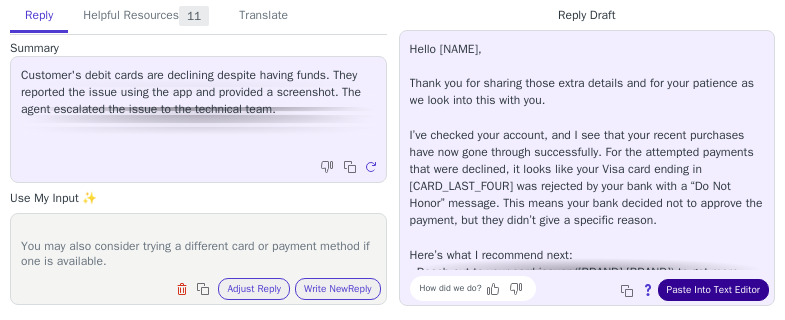 click on "Paste Into Text Editor" at bounding box center (713, 290) 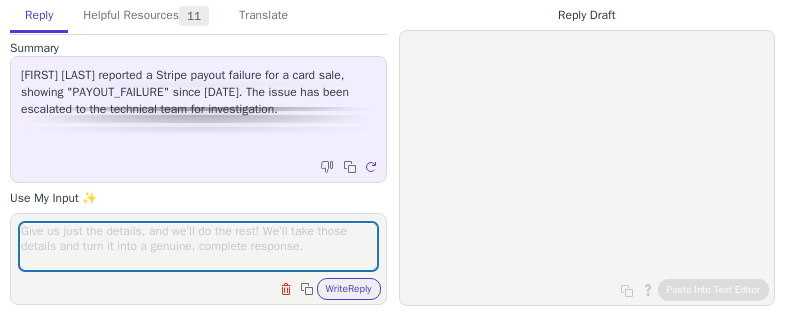 scroll, scrollTop: 0, scrollLeft: 0, axis: both 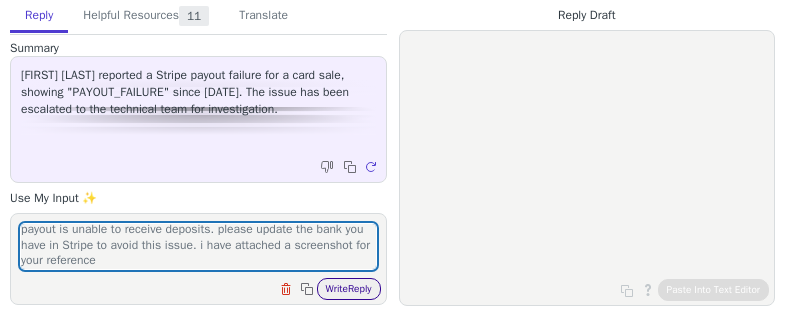 type on "thank you for your patience as we look into your concern. our system is continuously attempting to transfer the funds into your account however, it seems like the bank you registered to recevie payout is unable to receive deposits. please update the bank you have in Stripe to avoid this issue. i have attached a screenshot for your reference" 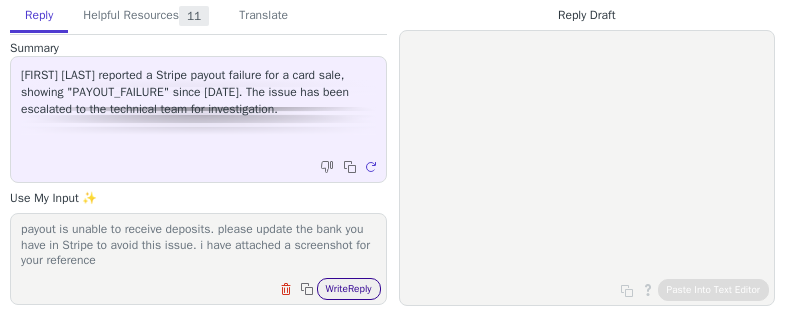 click on "Write  Reply" at bounding box center (349, 289) 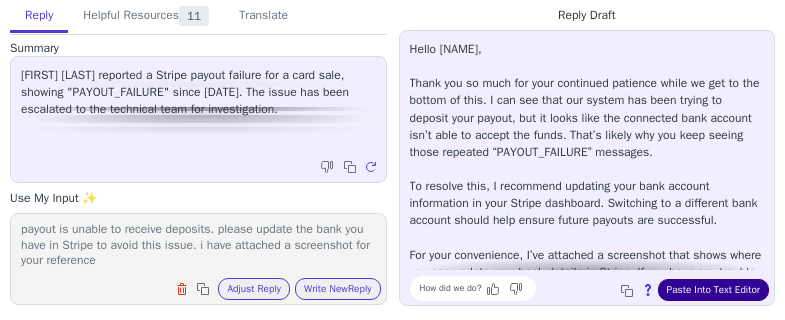 click on "Paste Into Text Editor" at bounding box center [713, 290] 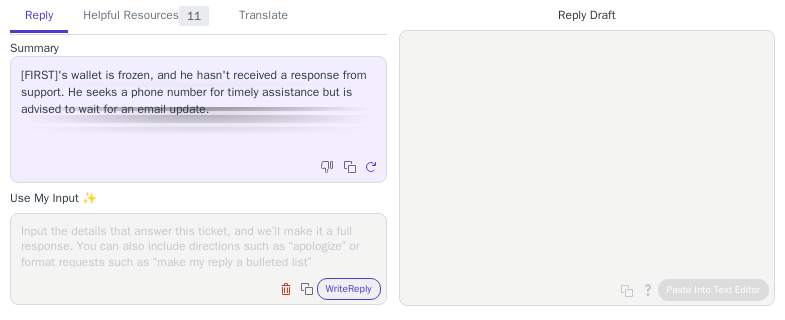 scroll, scrollTop: 0, scrollLeft: 0, axis: both 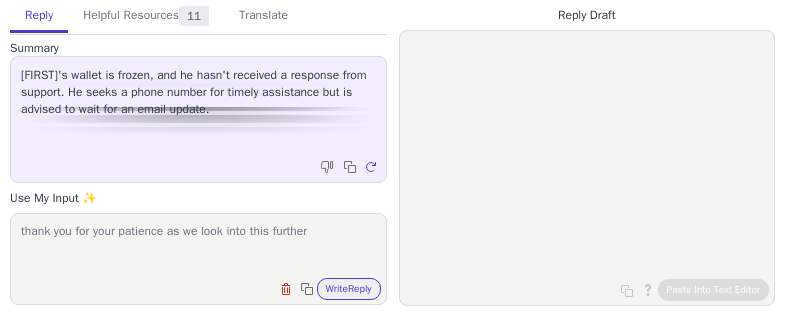 click on "thank you for your patience as we look into this further" at bounding box center (198, 246) 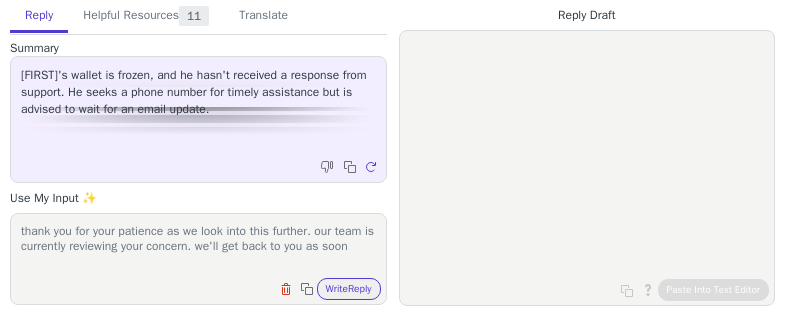 scroll, scrollTop: 1, scrollLeft: 0, axis: vertical 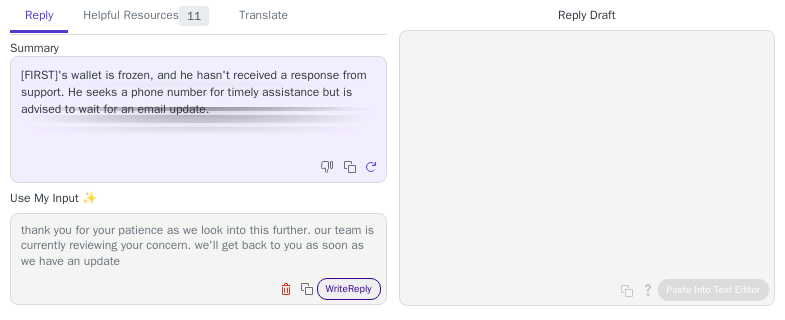 type on "thank you for your patience as we look into this further. our team is currently reviewing your concern. we'll get back to you as soon as we have an update" 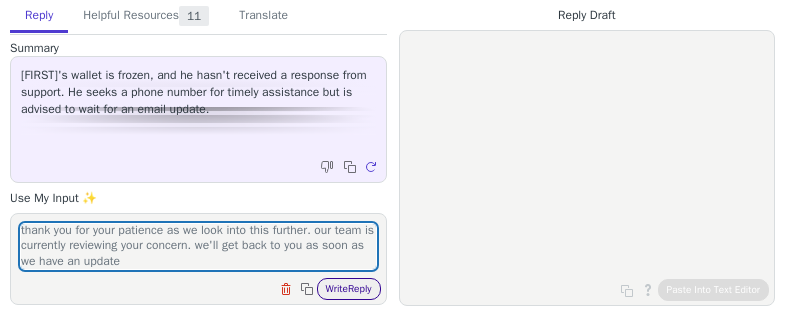 click on "Write  Reply" at bounding box center [349, 289] 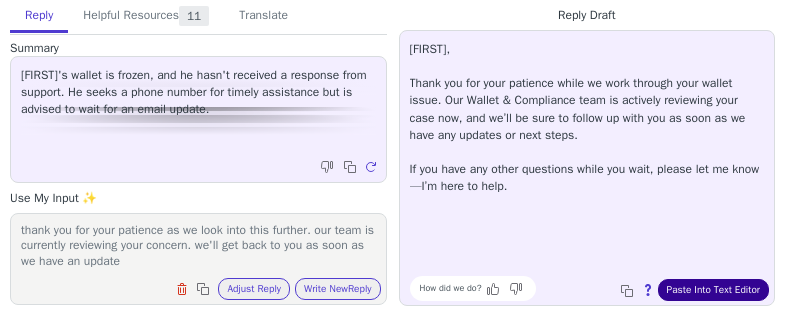 click on "Paste Into Text Editor" at bounding box center (713, 290) 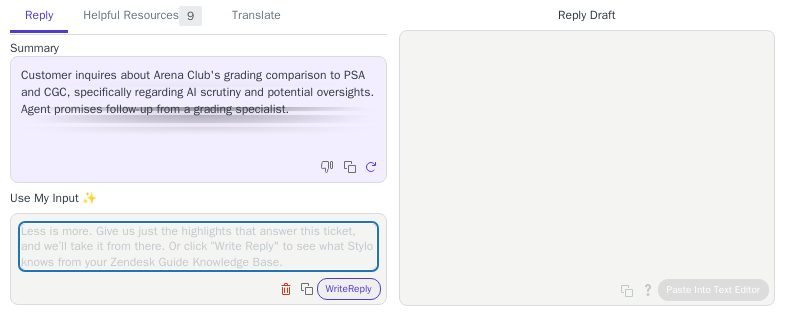 scroll, scrollTop: 0, scrollLeft: 0, axis: both 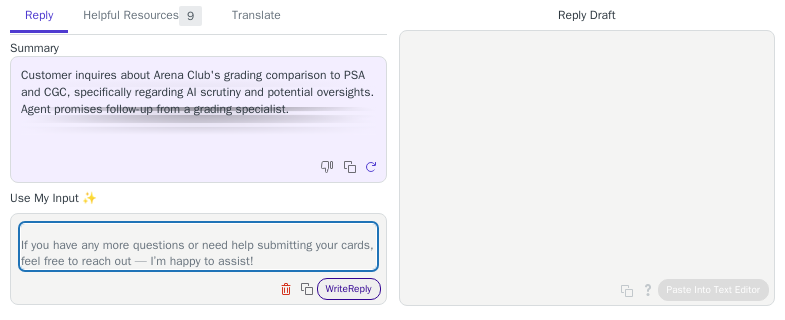 type on "At Arena Club, we use a combination of advanced AI and expert human review to grade cards quickly and consistently. The AI checks for details like centering, edges, corners, and surface flaws using high-resolution scans, and a trained grader reviews the results to ensure accuracy.
We also provide a full breakdown of subgrades and images so you can see exactly how your card was evaluated — something traditional graders like PSA and CGC don’t offer.
While our tech is highly precise, no system is perfect. That’s why every card still gets a final review from a human expert.
If you have any more questions or need help submitting your cards, feel free to reach out — I’m happy to assist!" 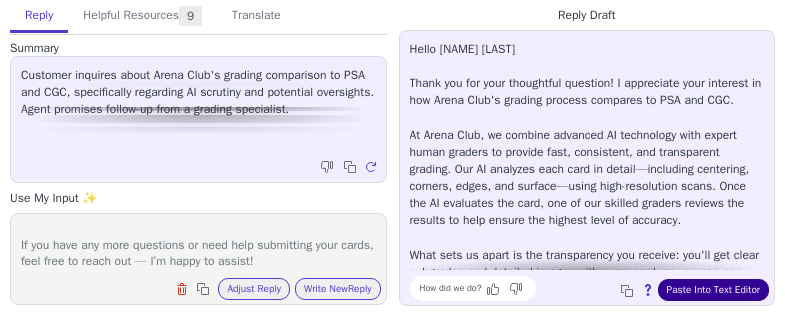 click on "Paste Into Text Editor" at bounding box center [713, 290] 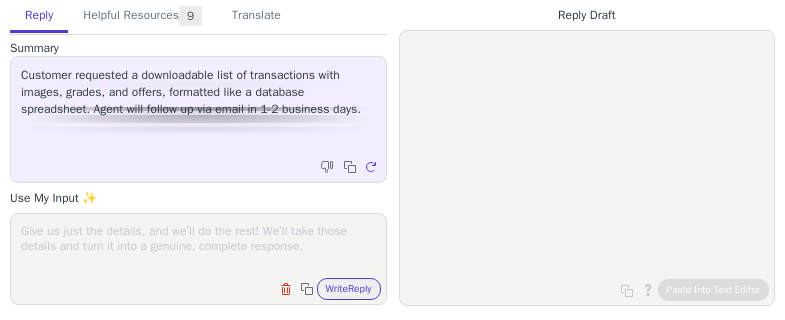 scroll, scrollTop: 0, scrollLeft: 0, axis: both 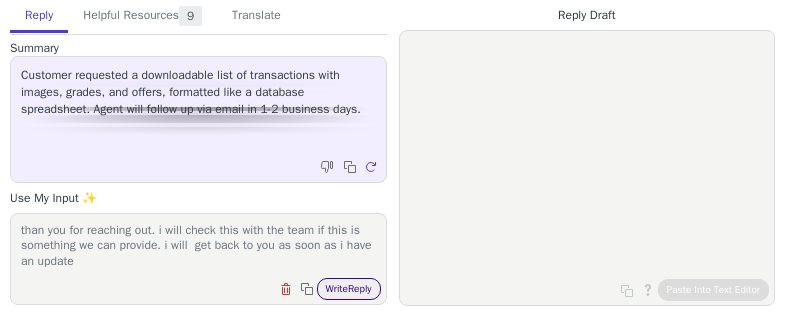 type on "than you for reaching out. i will check this with the team if this is something we can provide. i will  get back to you as soon as i have an update" 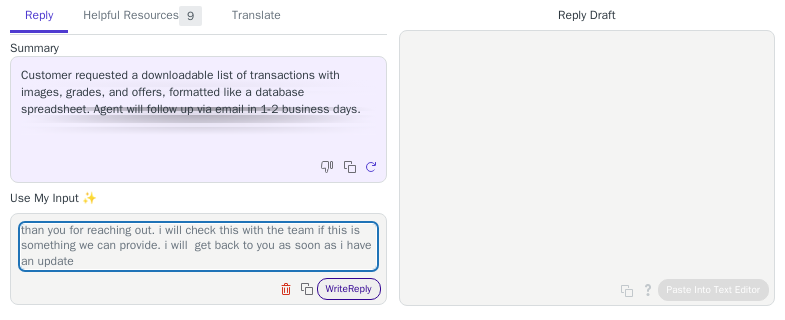 click on "Write  Reply" at bounding box center [349, 289] 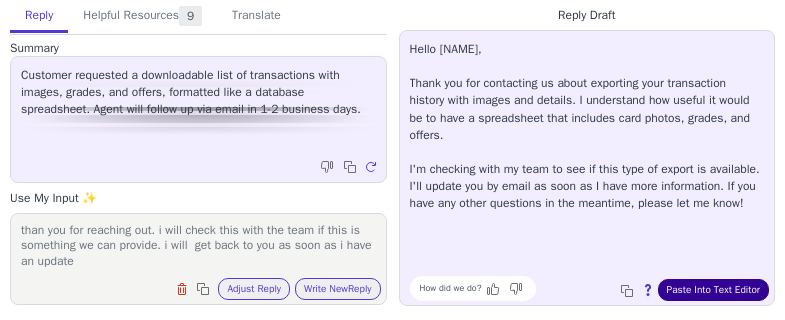 click on "Paste Into Text Editor" at bounding box center (713, 290) 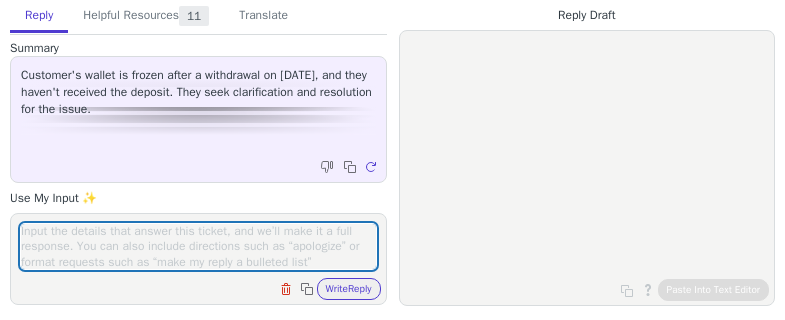 scroll, scrollTop: 0, scrollLeft: 0, axis: both 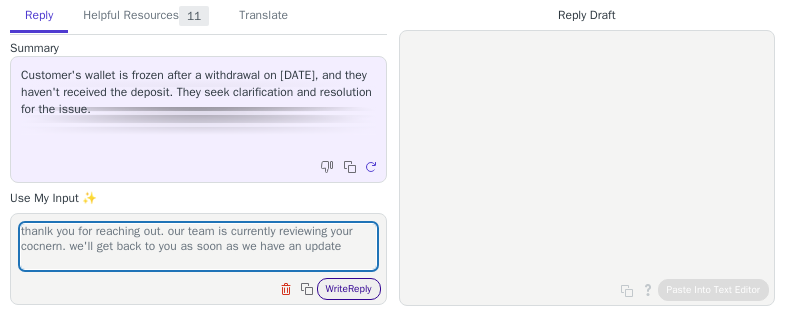 type on "thanlk you for reaching out. our team is currently reviewing your cocnern. we'll get back to you as soon as we have an update" 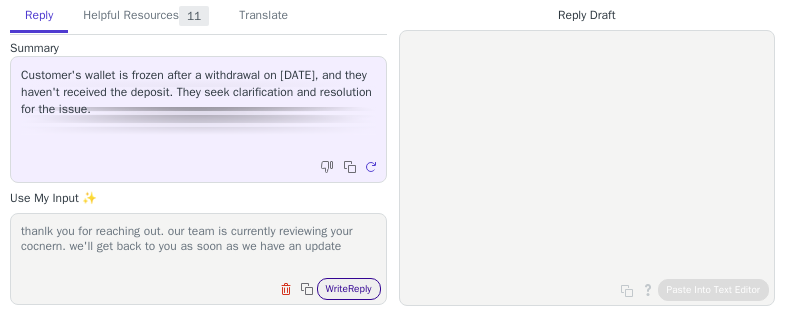 click on "Write  Reply" at bounding box center (349, 289) 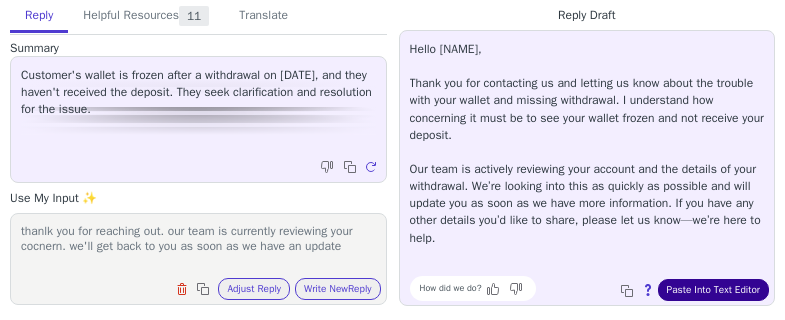click on "Paste Into Text Editor" at bounding box center (713, 290) 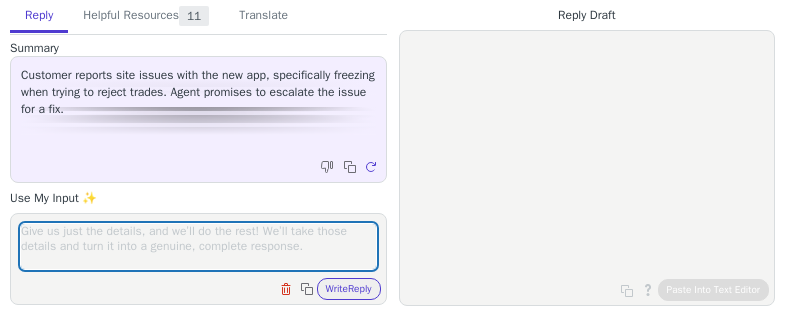 scroll, scrollTop: 0, scrollLeft: 0, axis: both 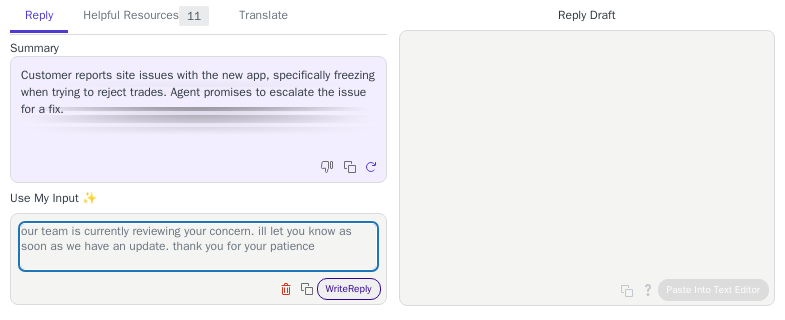 type on "our team is currently reviewing your concern. ill let you know as soon as we have an update. thank you for your patience" 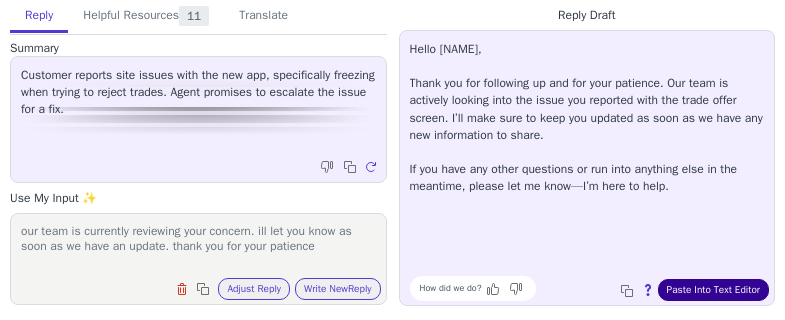 click on "Paste Into Text Editor" at bounding box center (713, 290) 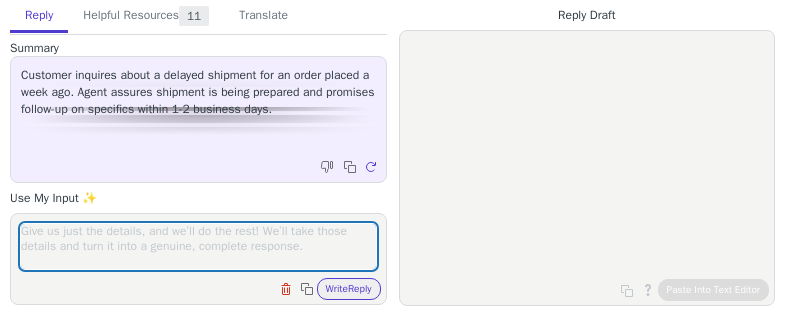 scroll, scrollTop: 0, scrollLeft: 0, axis: both 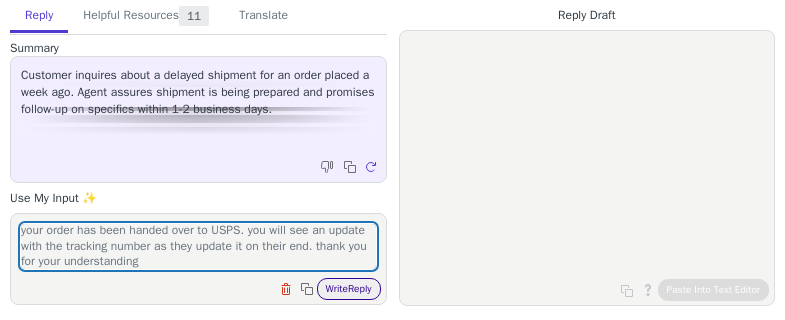 type on "thank you for yoour patience as we review this matter on our end. your order has been handed over to USPS. you will see an update with the tracking number as they update it on their end. thank you for your understanding" 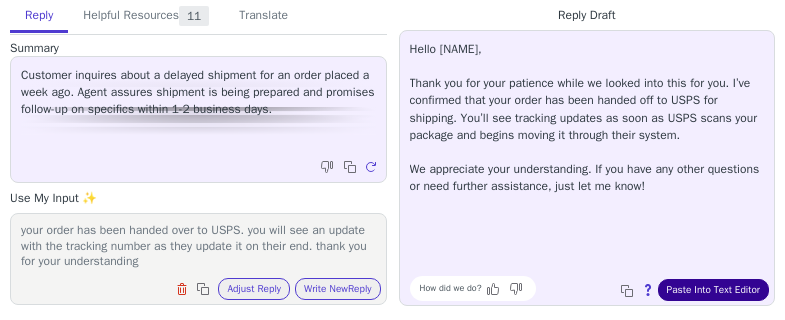 click on "Paste Into Text Editor" at bounding box center [713, 290] 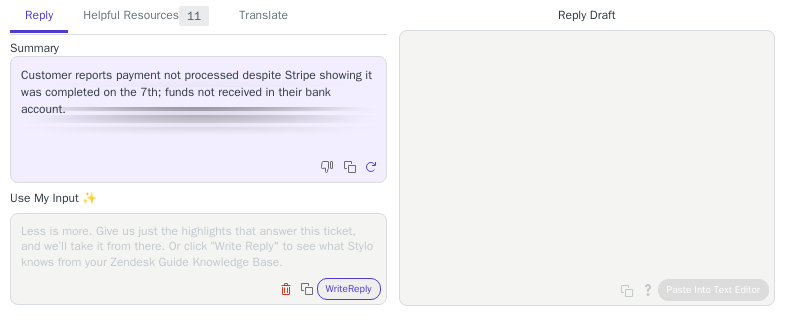 scroll, scrollTop: 0, scrollLeft: 0, axis: both 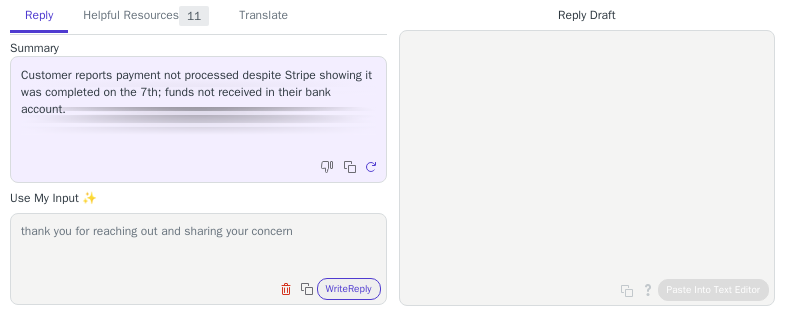 click on "thank you for reaching out and sharing your concern" at bounding box center (198, 246) 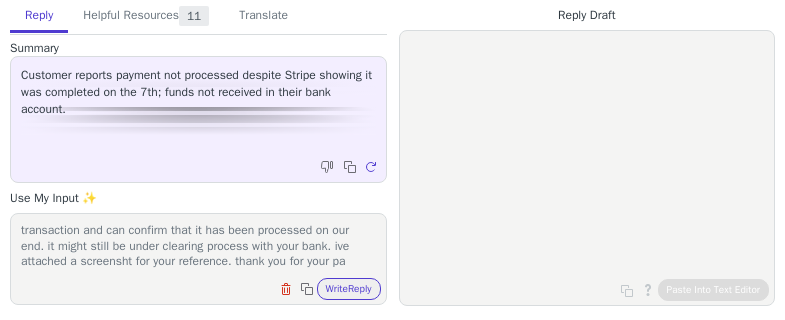 scroll, scrollTop: 32, scrollLeft: 0, axis: vertical 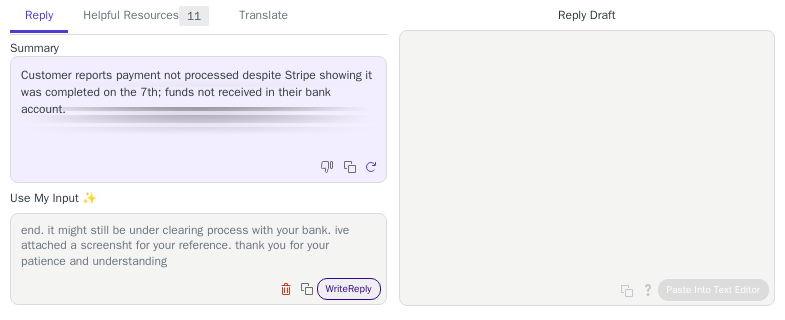 type on "thank you for reaching out and sharing your concern. i reviewed this transaction and can confirm that it has been processed on our end. it might still be under clearing process with your bank. ive attached a screensht for your reference. thank you for your patience and understanding" 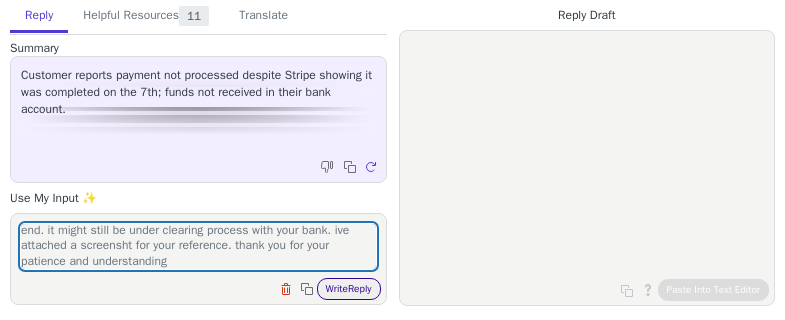 click on "Write  Reply" at bounding box center (349, 289) 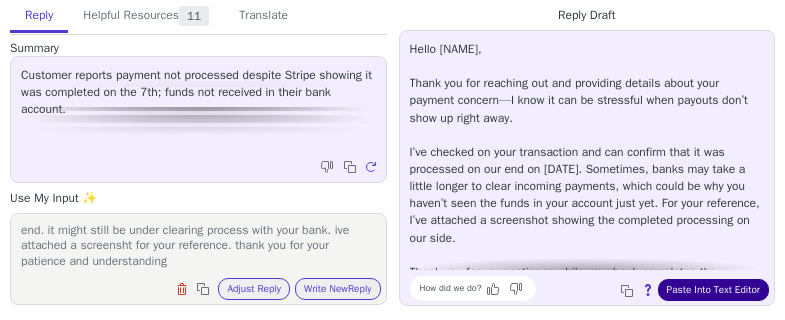 click on "Paste Into Text Editor" at bounding box center (713, 290) 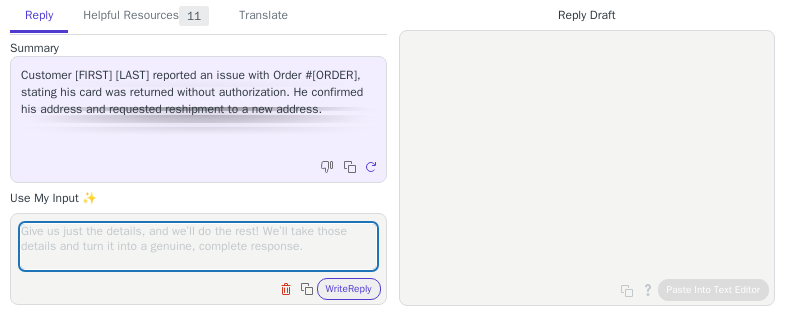 scroll, scrollTop: 0, scrollLeft: 0, axis: both 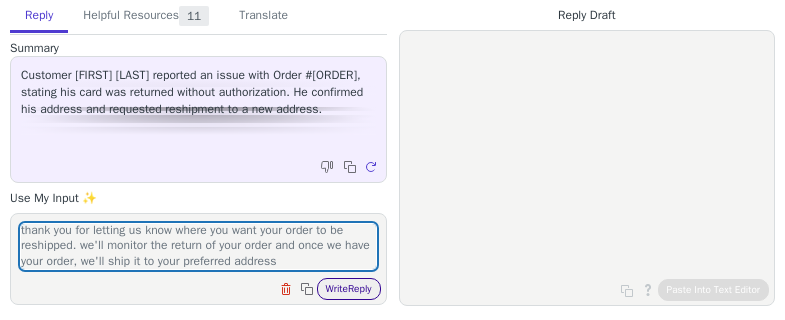 type on "thank you for letting us know where you want your order to be reshipped. we'll monitor the return of your order and once we have your order, we'll ship it to your preferred address" 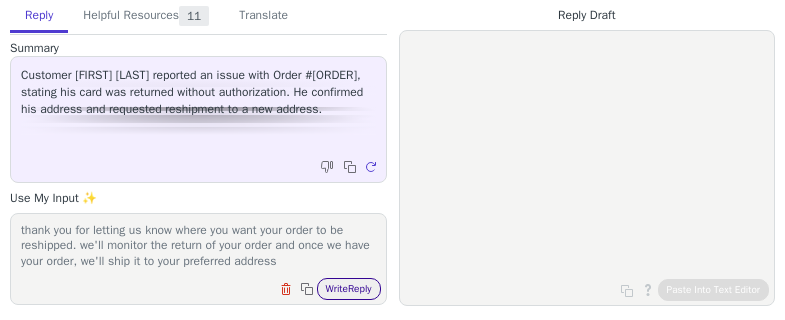 click on "Write  Reply" at bounding box center [349, 289] 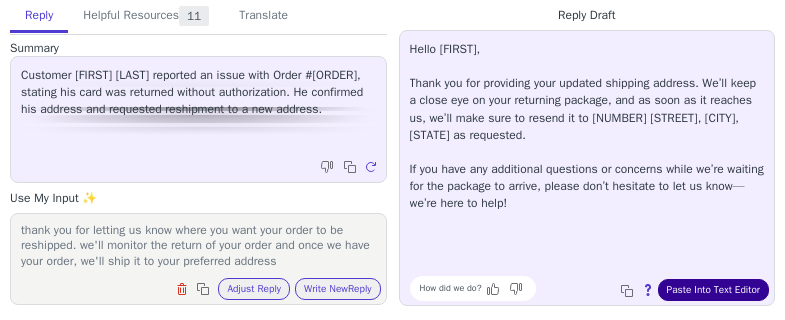 click on "Paste Into Text Editor" at bounding box center (713, 290) 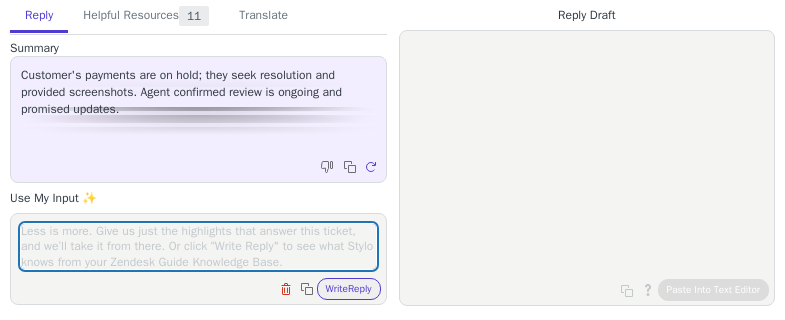 scroll, scrollTop: 0, scrollLeft: 0, axis: both 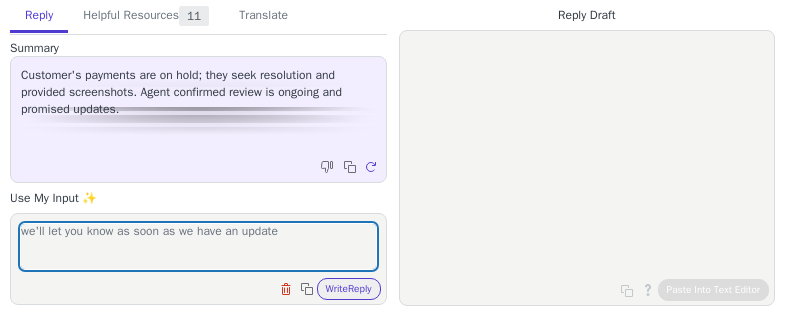 type on "we'll let you know as soon as we have an update" 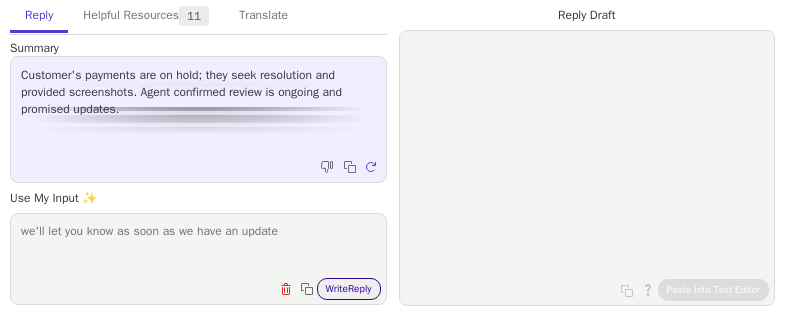 click on "Write  Reply" at bounding box center (349, 289) 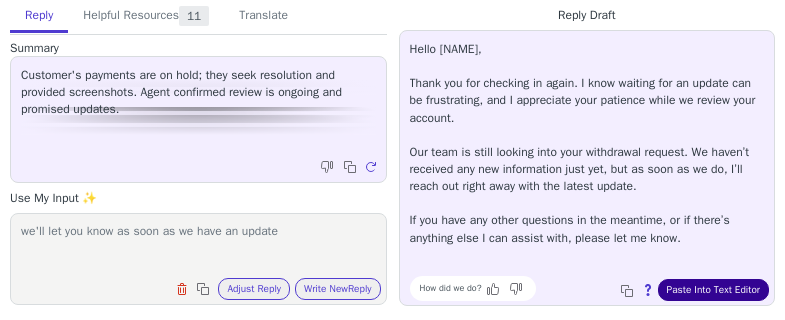 click on "Paste Into Text Editor" at bounding box center (713, 290) 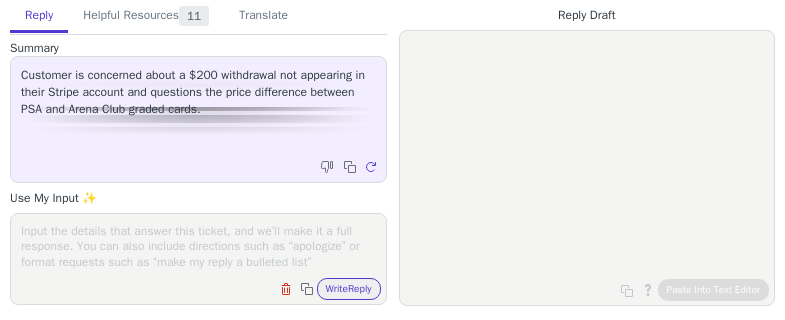 scroll, scrollTop: 0, scrollLeft: 0, axis: both 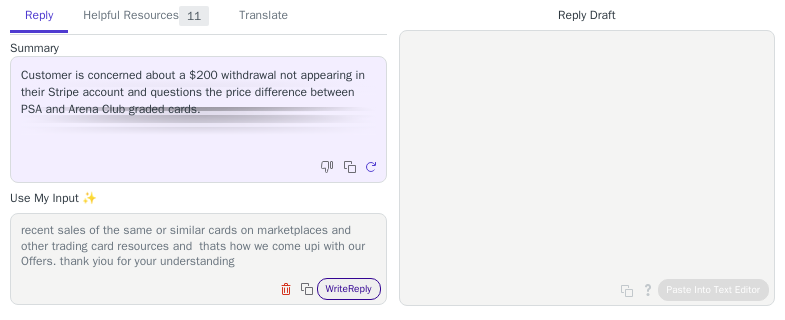 type on "determines the estimated value of cards in a pack by analyzing recent sales of the same or similar cards on marketplaces and other trading card resources and  thats how we come upi with our Offers. thank yiou for your understanding" 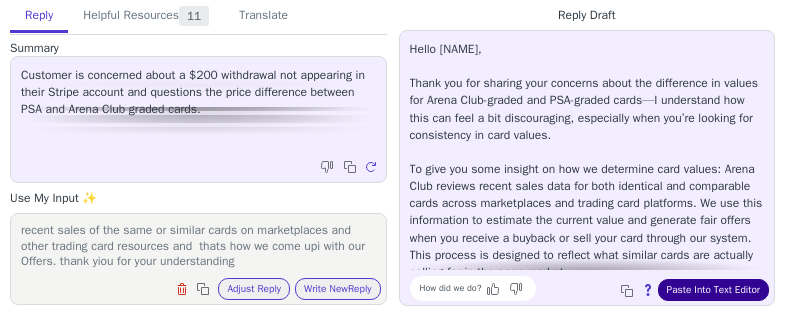 click on "Paste Into Text Editor" at bounding box center (713, 290) 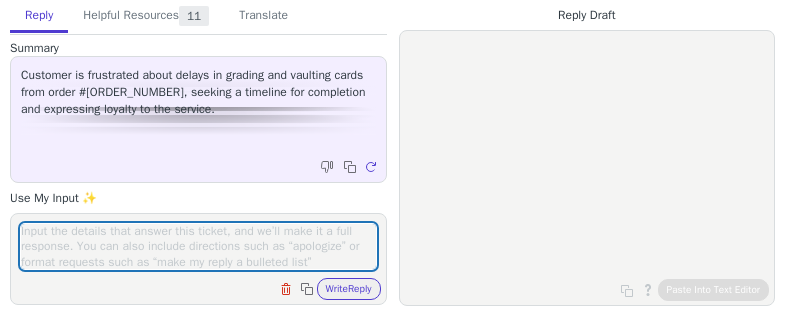 click at bounding box center [198, 246] 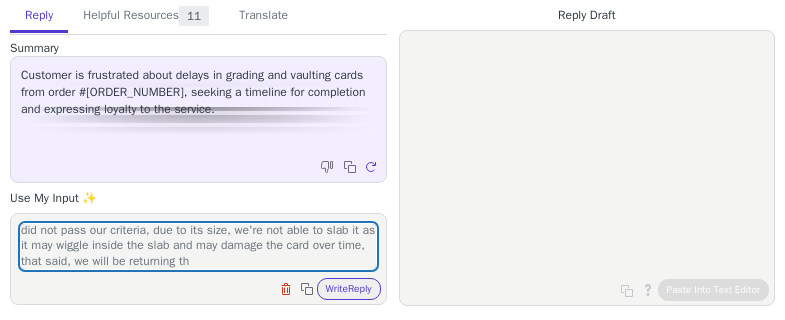 scroll, scrollTop: 93, scrollLeft: 0, axis: vertical 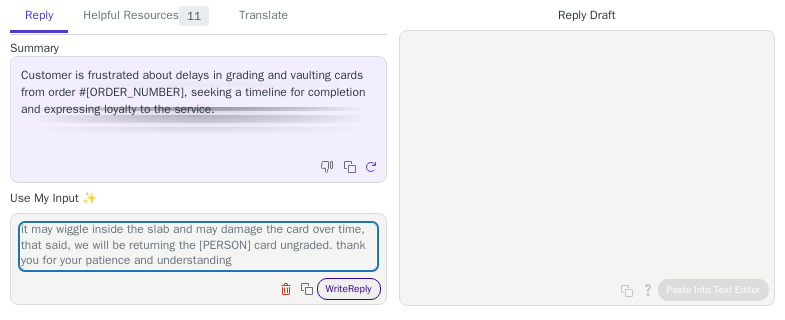 click on "Write  Reply" at bounding box center (349, 289) 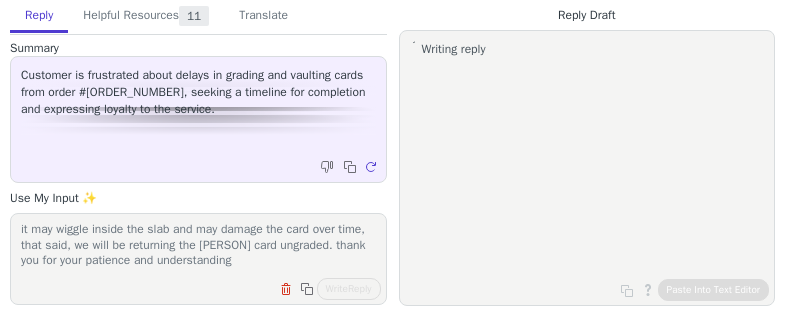 click on "thank you for getting back to us. all of the cards in this order is currently being processed regardless if its raw cards or pre-graded cards. you order will be added in your showroom as soon as our team completes your request and we add them in your showroom all at once. additionally, we noticed one cards from this order t hat did not pass our criteria, due to its size, we're not able to slab it as it may wiggle inside the slab and may damage the card over time, that said, we will be returning the [PERSON] card ungraded. thank you for your patience and understanding" at bounding box center (198, 246) 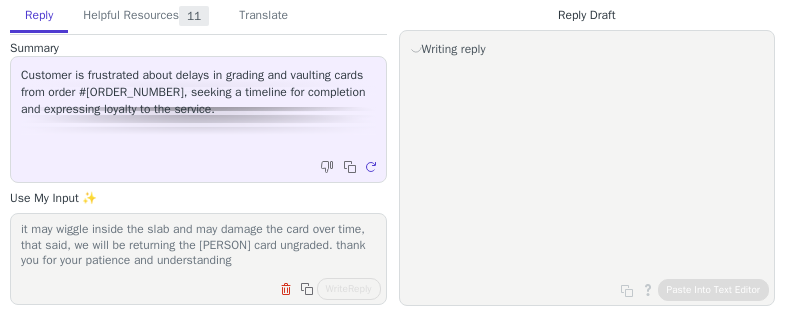 click on "thank you for getting back to us. all of the cards in this order is currently being processed regardless if its raw cards or pre-graded cards. you order will be added in your showroom as soon as our team completes your request and we add them in your showroom all at once. additionally, we noticed one cards from this order t hat did not pass our criteria, due to its size, we're not able to slab it as it may wiggle inside the slab and may damage the card over time, that said, we will be returning the [PERSON] card ungraded. thank you for your patience and understanding" at bounding box center [198, 246] 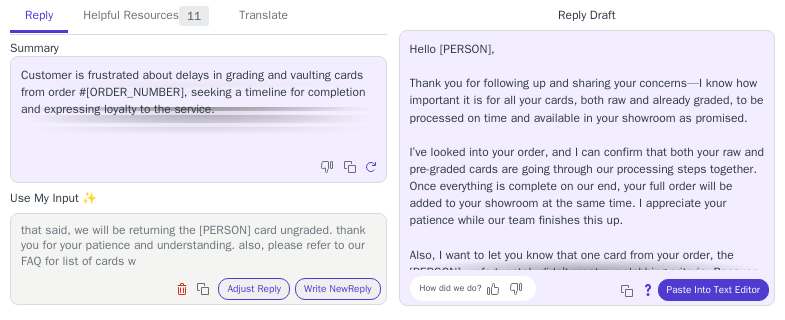 scroll, scrollTop: 124, scrollLeft: 0, axis: vertical 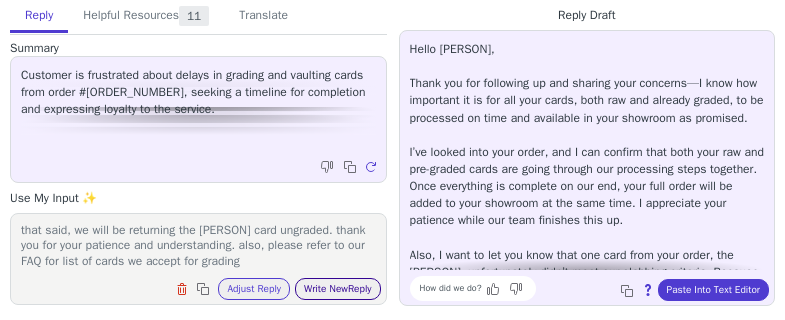 type on "thank you for getting back to us. all of the cards in this order is currently being processed regardless if its raw cards or pre-graded cards. you order will be added in your showroom as soon as our team completes your request and we add them in your showroom all at once. additionally, we noticed one cards from this order t hat did not pass our criteria, due to its size, we're not able to slab it as it may wiggle inside the slab and may damage the card over time, that said, we will be returning the [PERSON] card ungraded. thank you for your patience and understanding. also, please refer to our FAQ for list of cards we accept for grading" 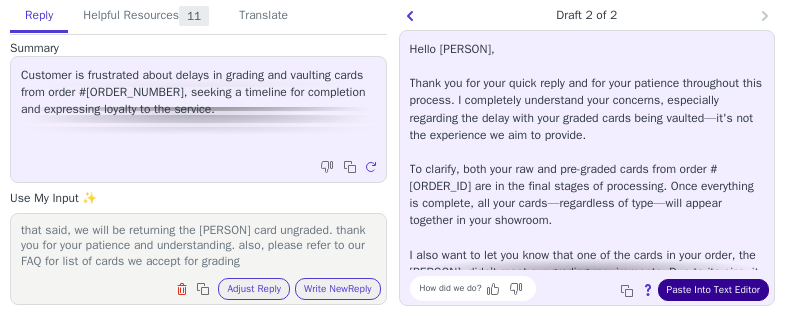 click on "Paste Into Text Editor" at bounding box center (713, 290) 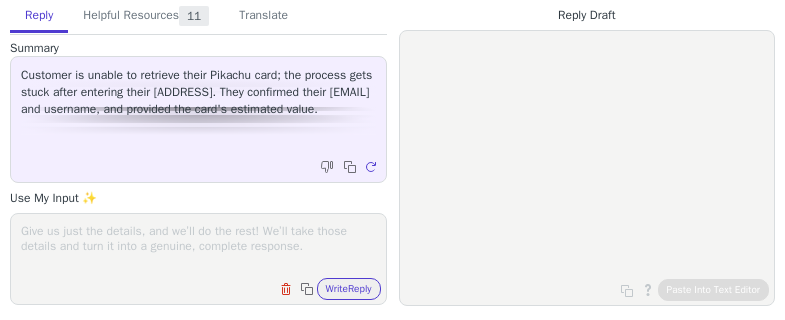 scroll, scrollTop: 0, scrollLeft: 0, axis: both 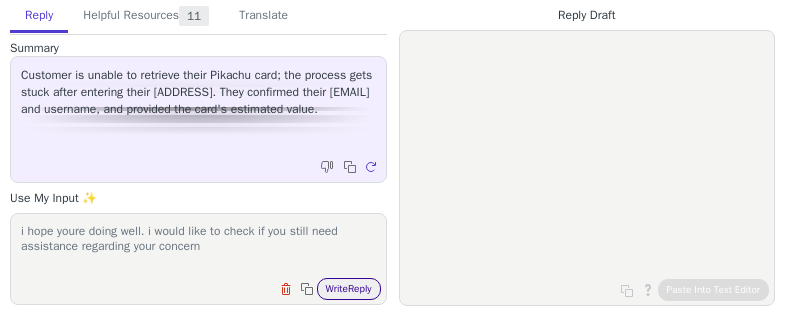 type on "i hope youre doing well. i would like to check if you still need assistance regarding your concern" 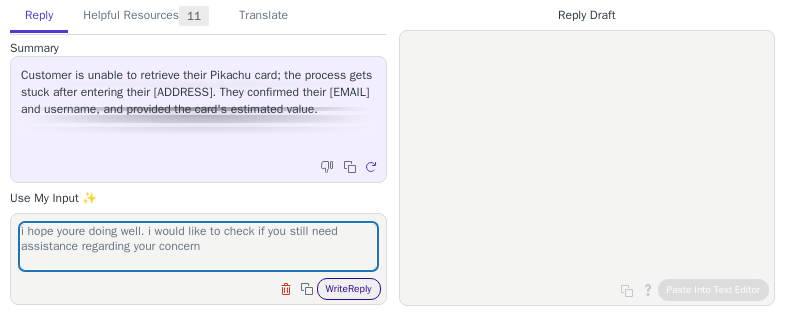 click on "Write  Reply" at bounding box center [349, 289] 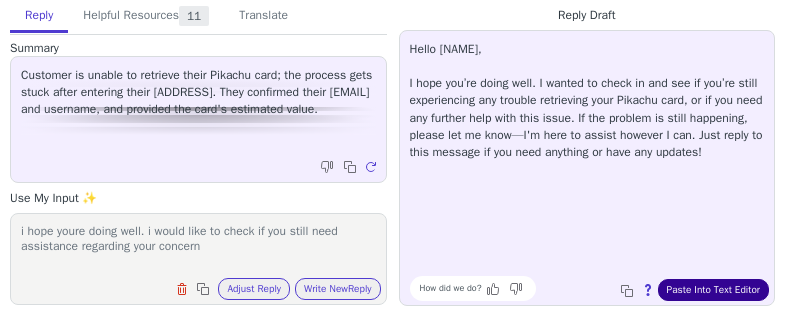 click on "Paste Into Text Editor" at bounding box center [713, 290] 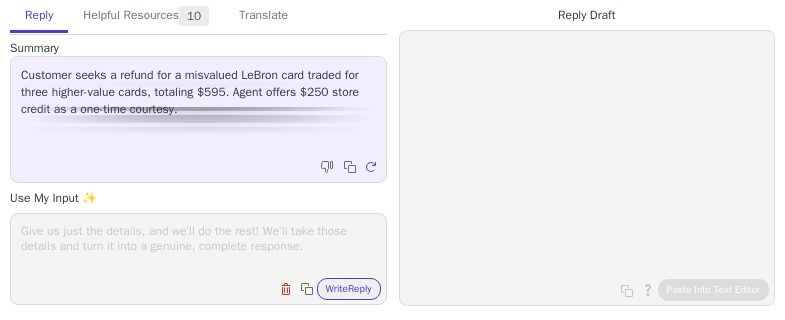 scroll, scrollTop: 0, scrollLeft: 0, axis: both 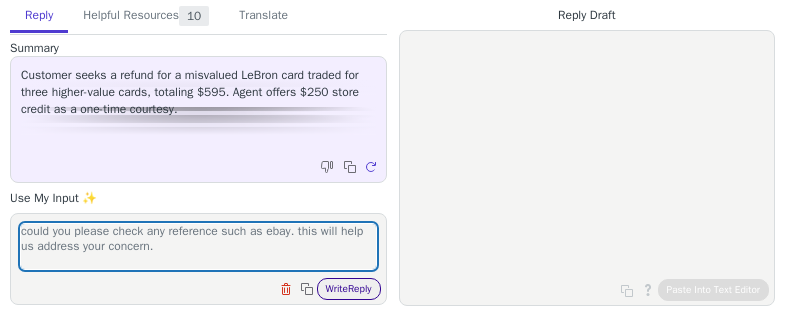 click on "Write  Reply" at bounding box center [349, 289] 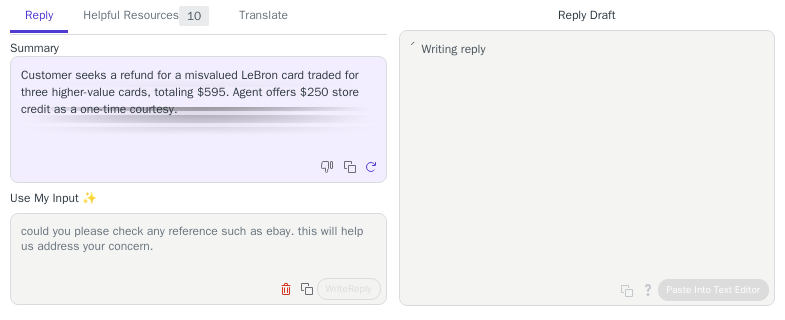 click on "could you please check any reference such as ebay. this will help us address your concern." at bounding box center [198, 246] 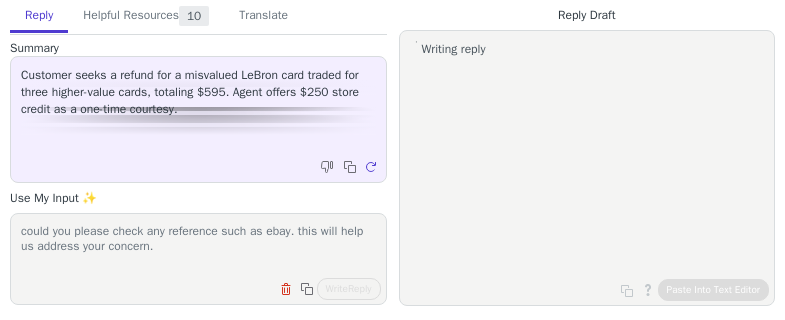 click on "could you please check any reference such as ebay. this will help us address your concern." at bounding box center (198, 246) 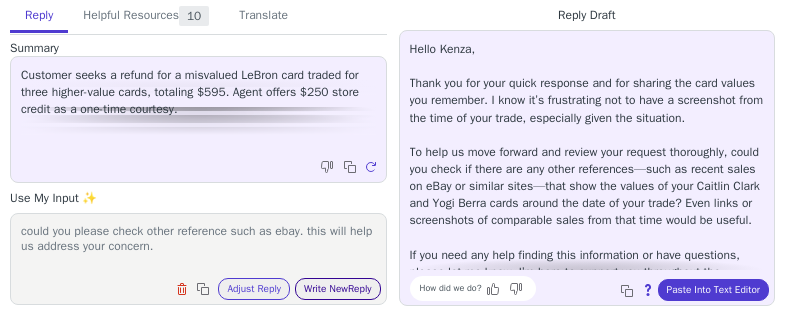 type on "could you please check other reference such as ebay. this will help us address your concern." 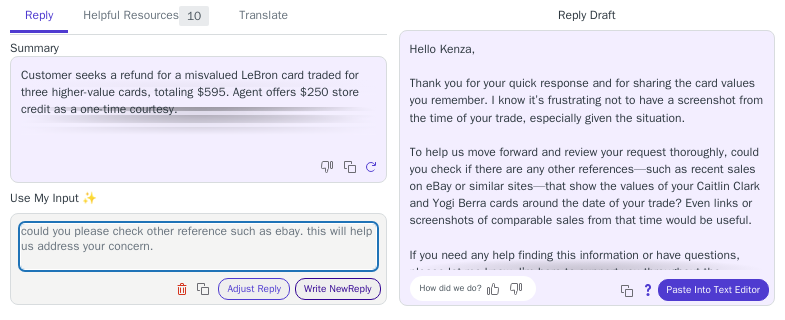 click on "Write New  Reply" at bounding box center (338, 289) 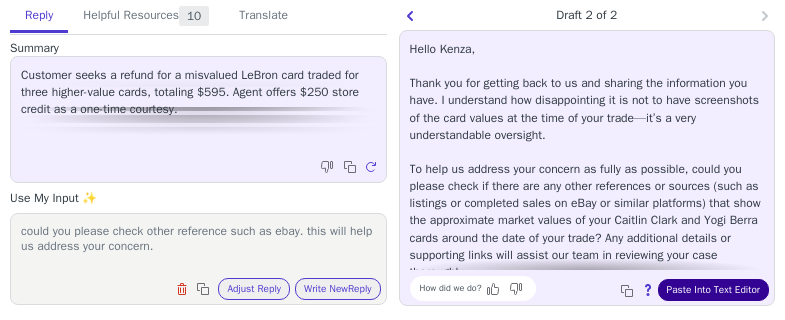 click on "Paste Into Text Editor" at bounding box center (713, 290) 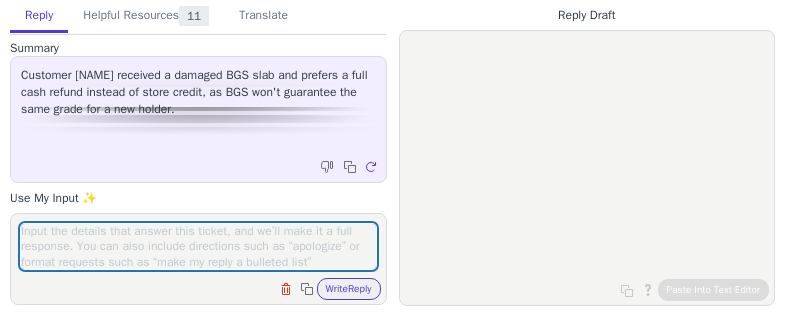 scroll, scrollTop: 0, scrollLeft: 0, axis: both 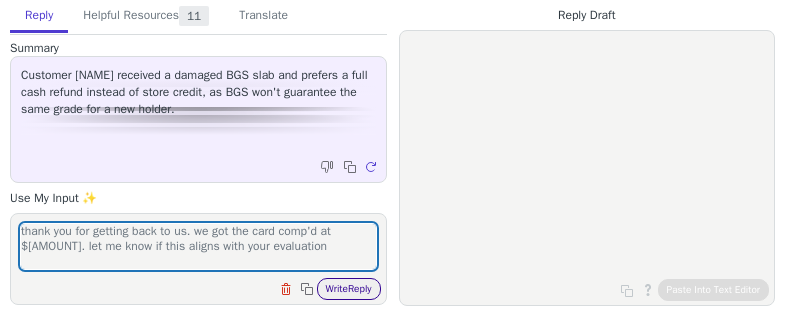 type on "thank you for getting back to us. we got the card comp'd at $[AMOUNT]. let me know if this aligns with your evaluation" 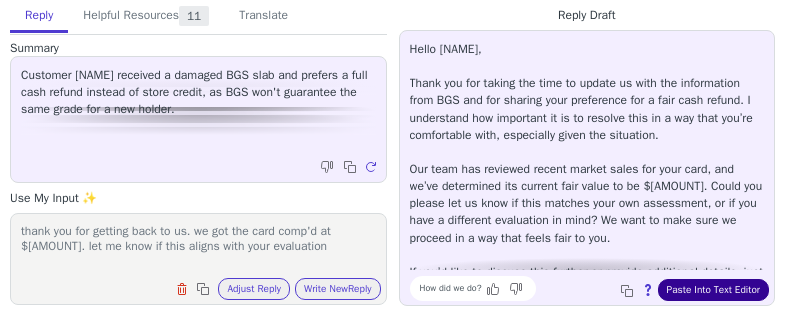 click on "Paste Into Text Editor" at bounding box center [713, 290] 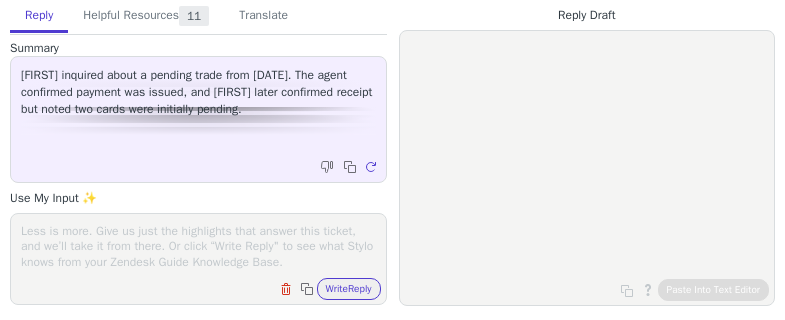 scroll, scrollTop: 0, scrollLeft: 0, axis: both 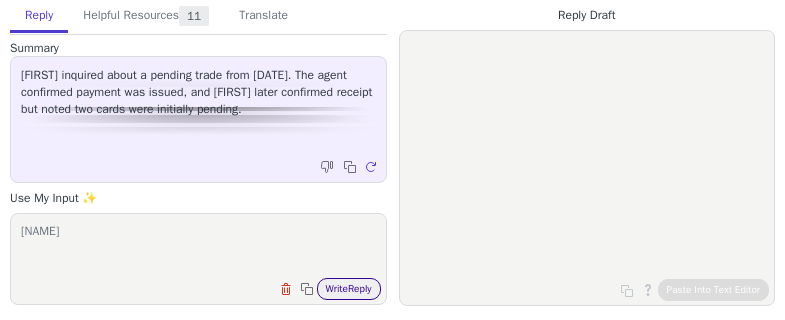 type on "[NAME]" 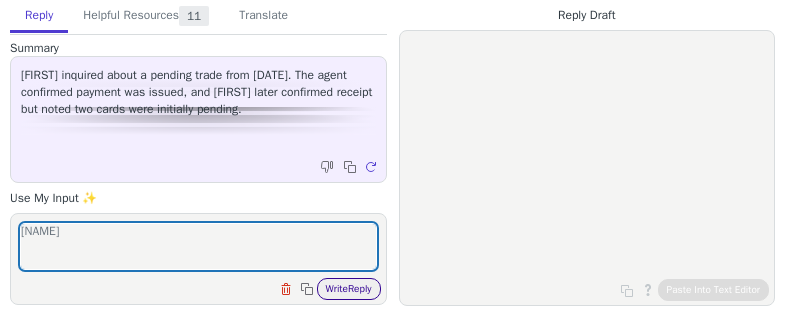 click on "Write  Reply" at bounding box center [349, 289] 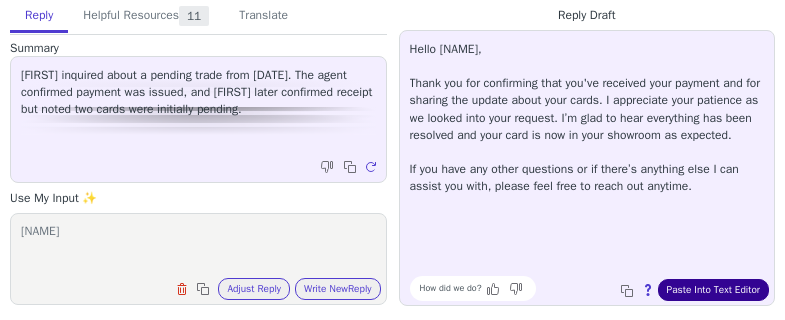 click on "Paste Into Text Editor" at bounding box center [713, 290] 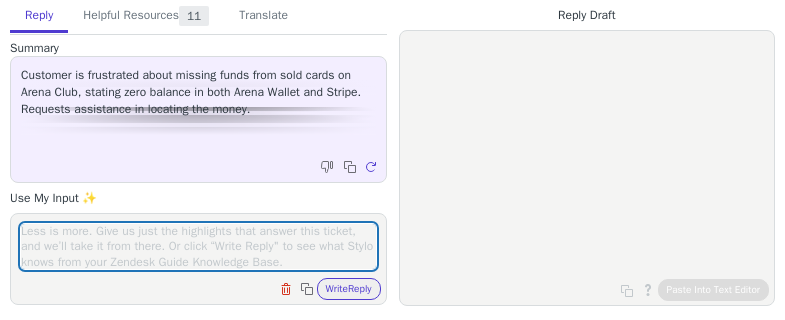 scroll, scrollTop: 0, scrollLeft: 0, axis: both 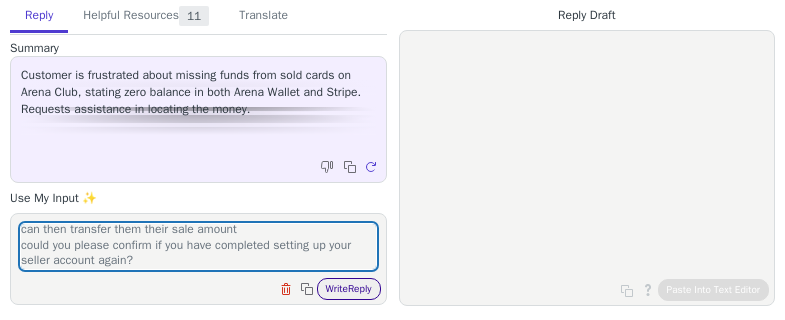 type on "here's a response from our tech team when we escalate this concern to them
The seller’s account is an old stripe account before we enabled cross-border payments. So we are unable to transfer funds to them
we have reset this now in our data base
Can you ask customer to set it up again Arena Club Settings?  We can then transfer them their sale amount
could you please confirm if you have completed setting up your seller account again?" 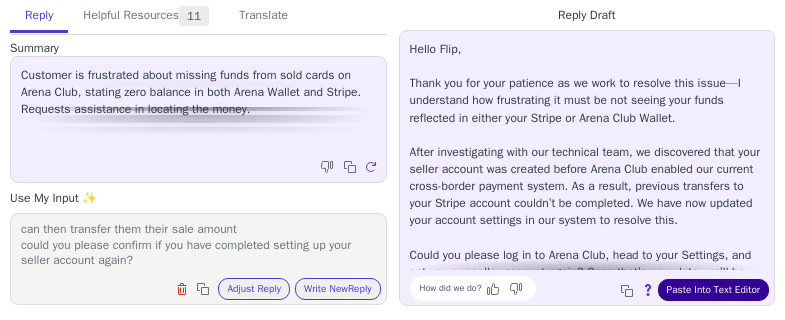 click on "Paste Into Text Editor" at bounding box center [713, 290] 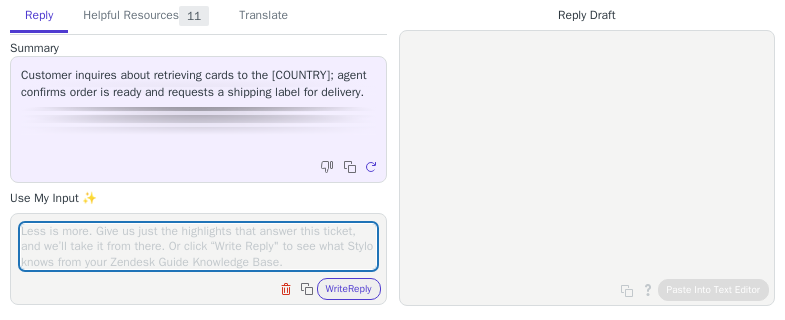 scroll, scrollTop: 0, scrollLeft: 0, axis: both 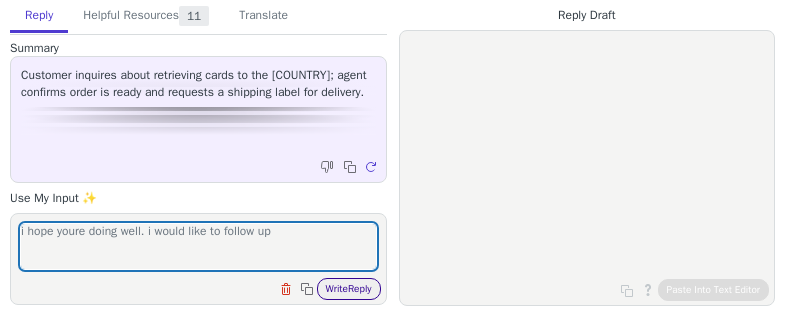type on "i hope youre doing well. i would like to follow up" 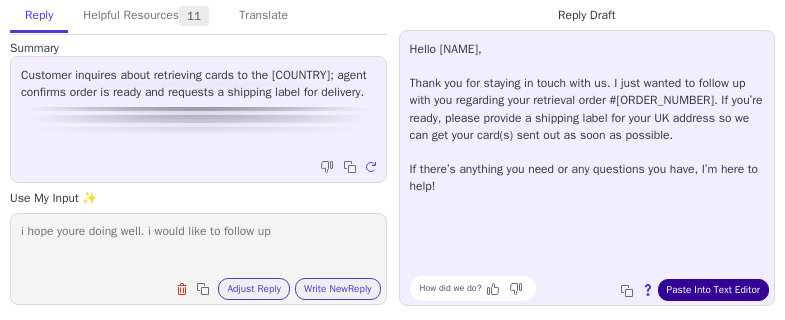 click on "Paste Into Text Editor" at bounding box center (713, 290) 